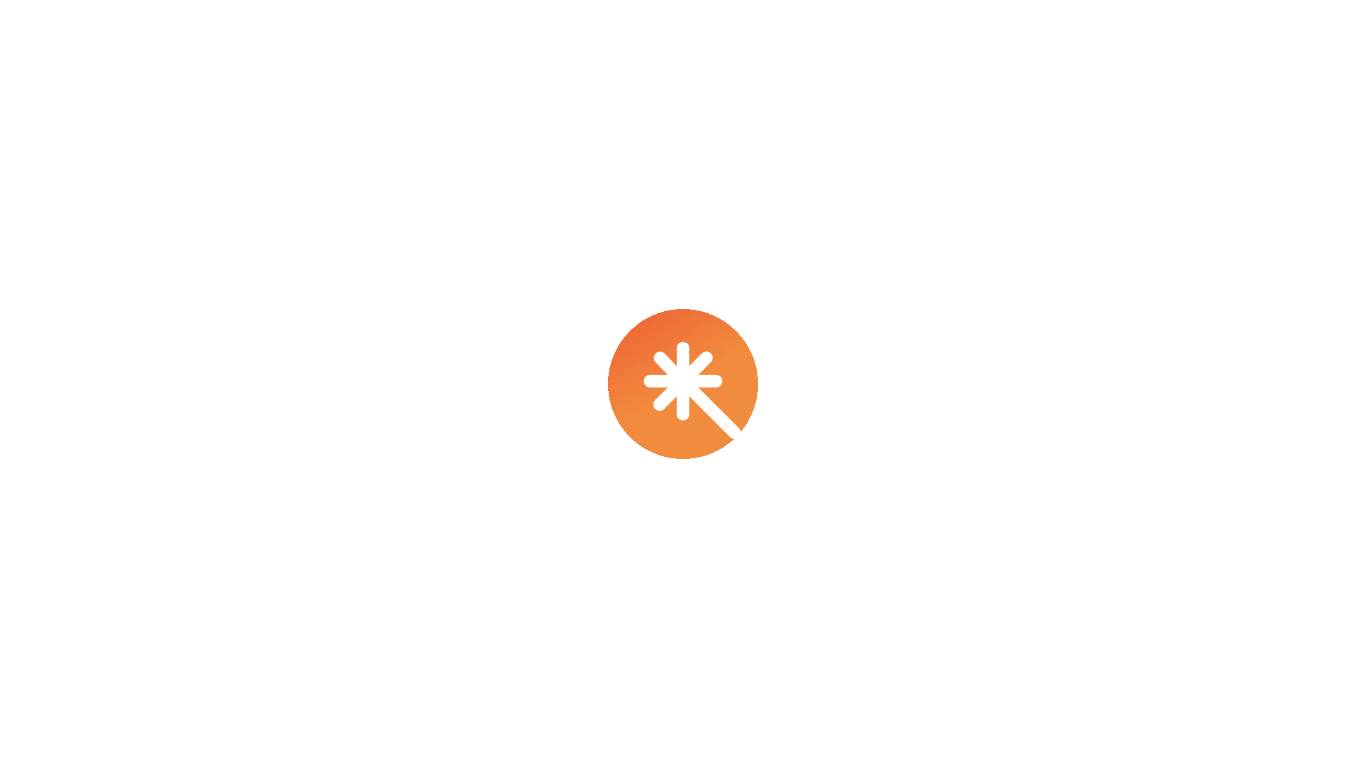 scroll, scrollTop: 0, scrollLeft: 0, axis: both 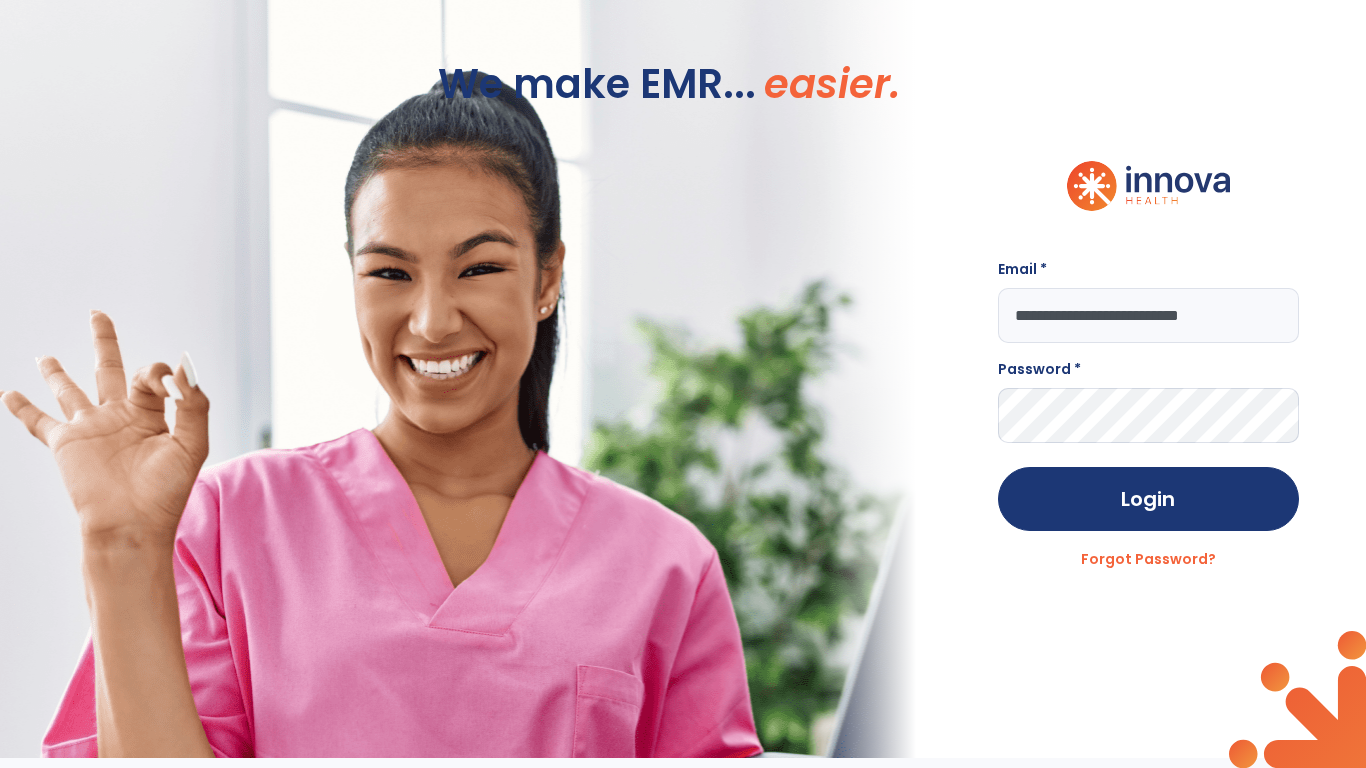 type on "**********" 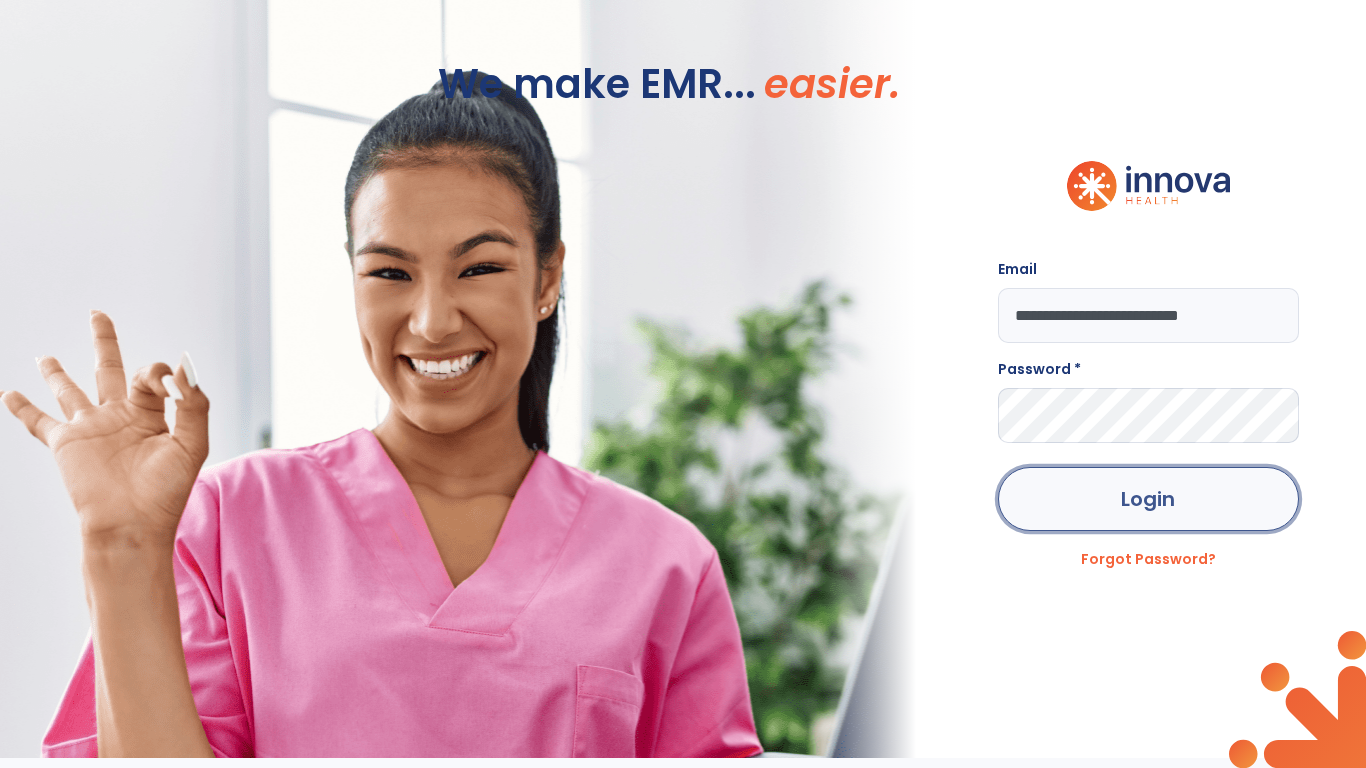 click on "Login" 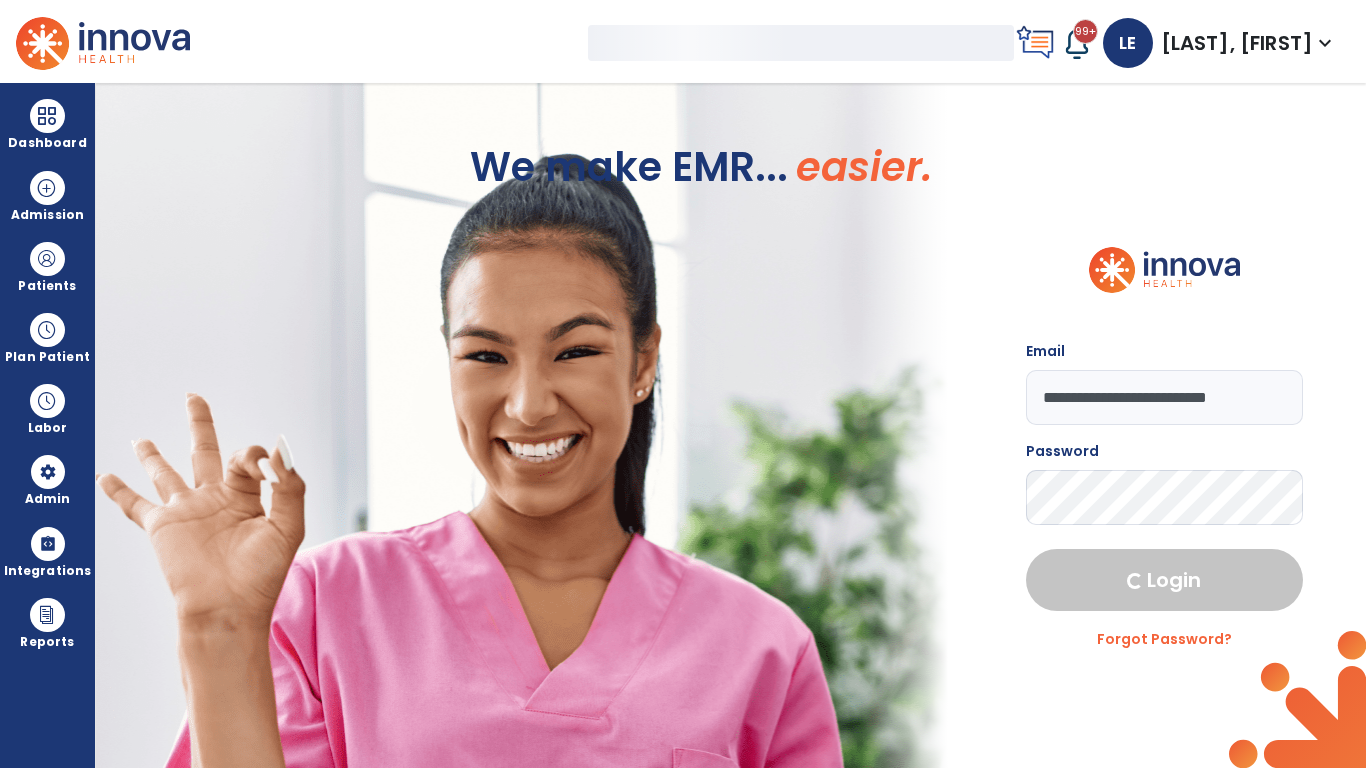 select on "***" 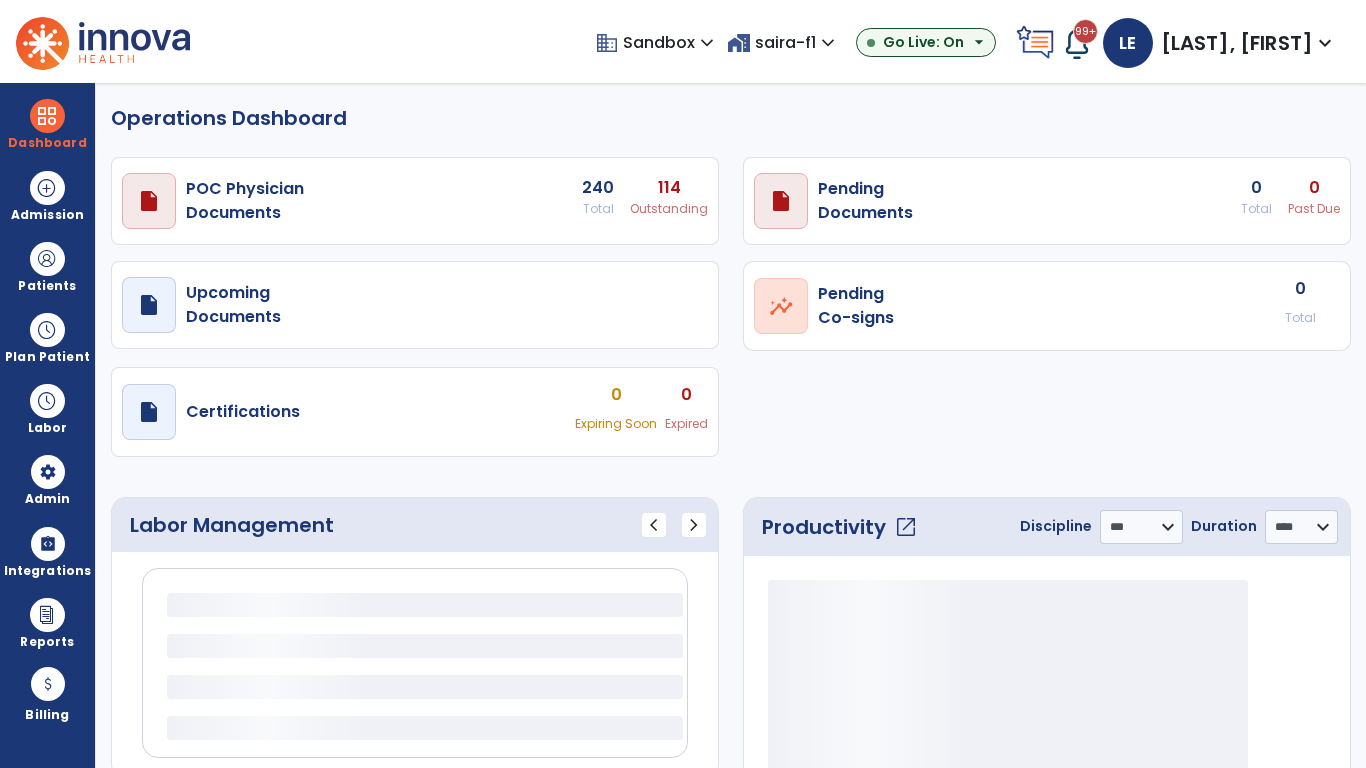 select on "***" 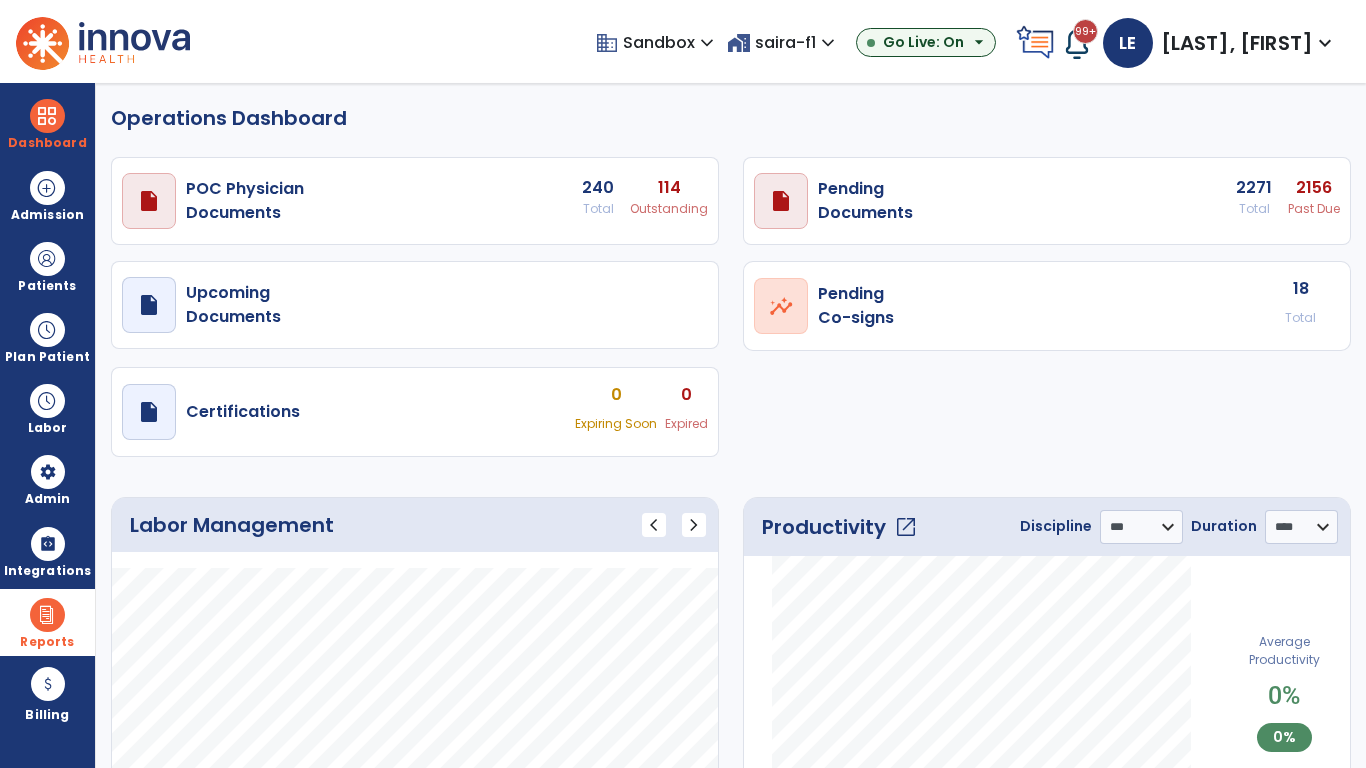 click at bounding box center (47, 615) 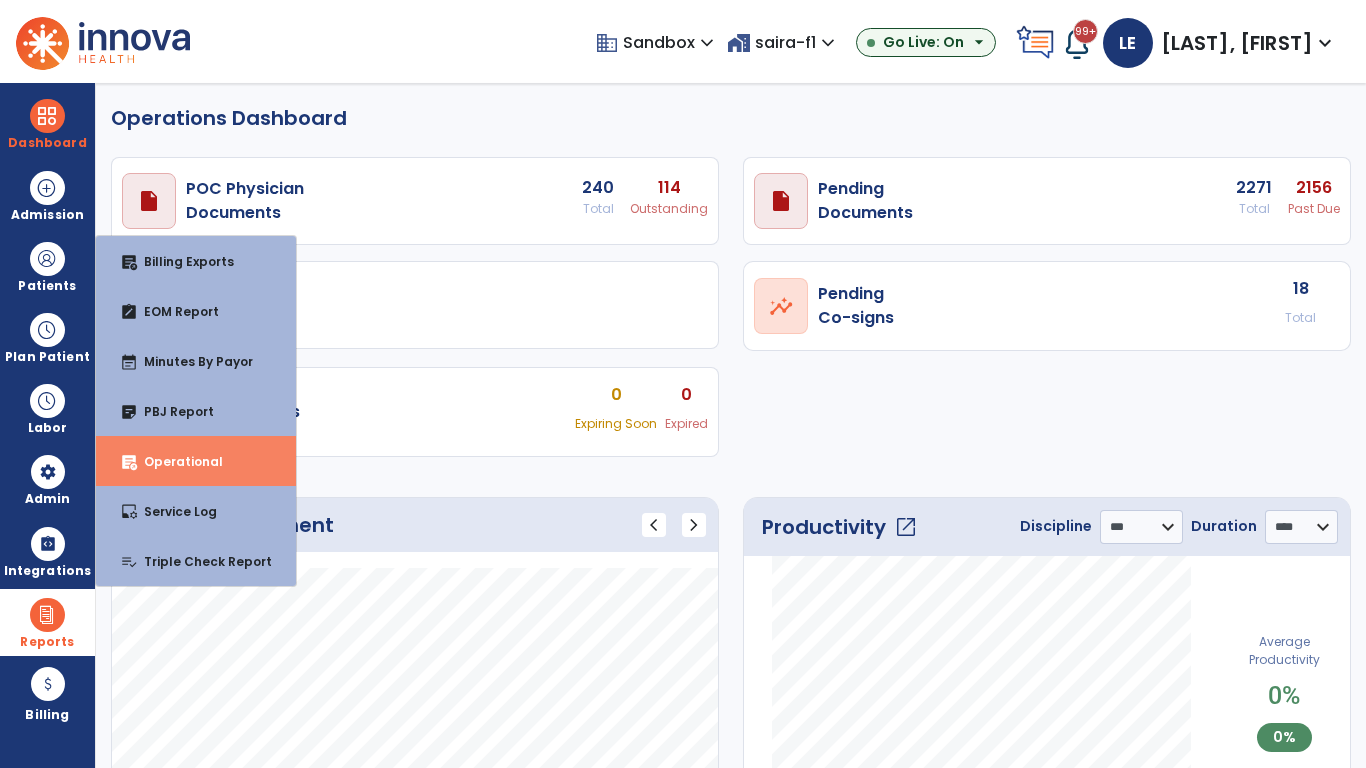click on "Operational" at bounding box center [175, 461] 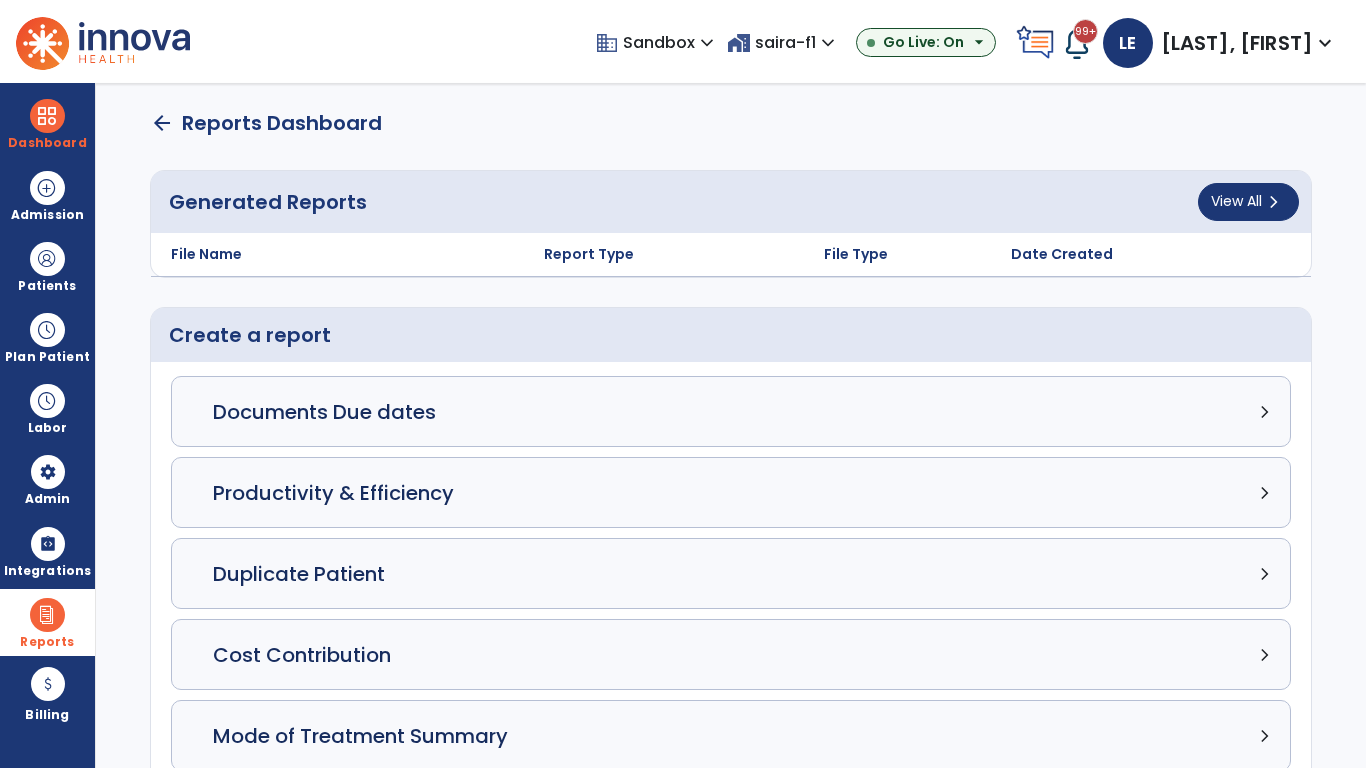 click on "Census Detail chevron_right" 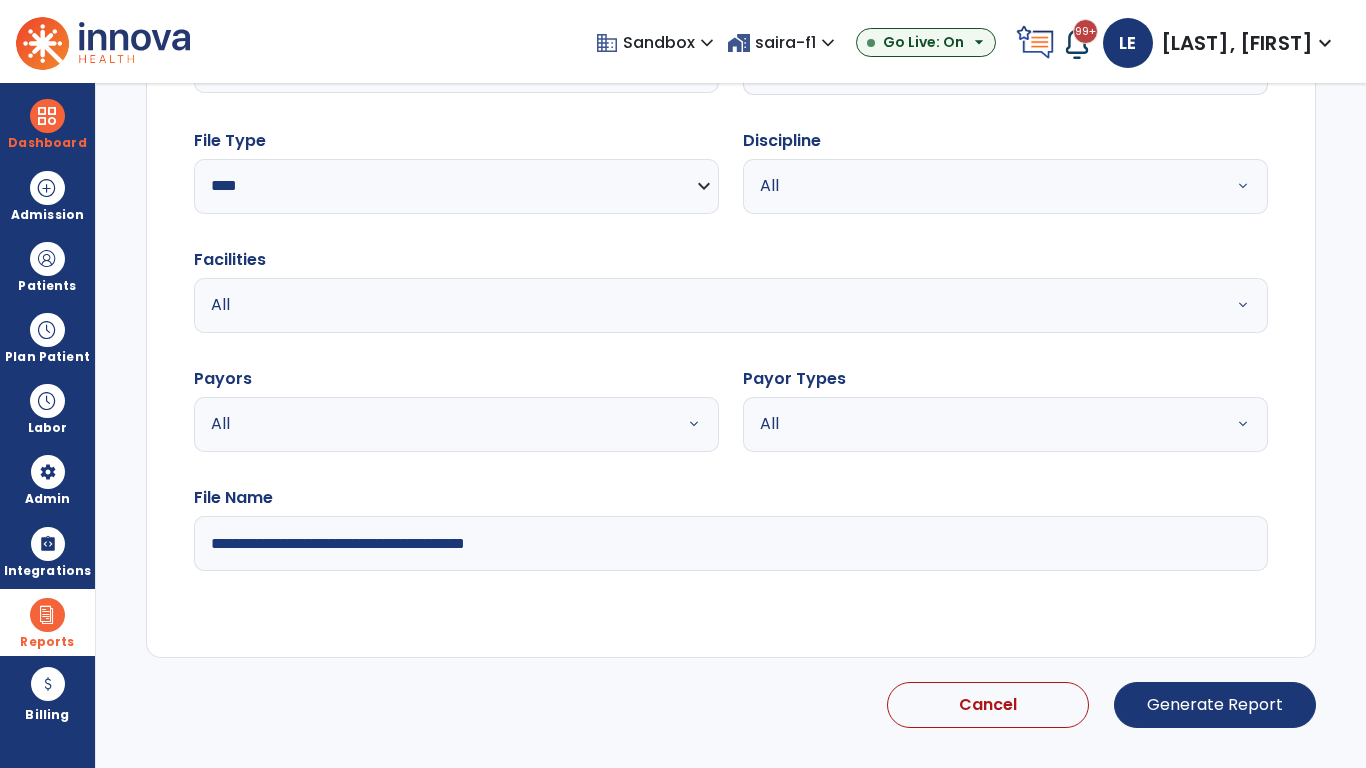 select on "*****" 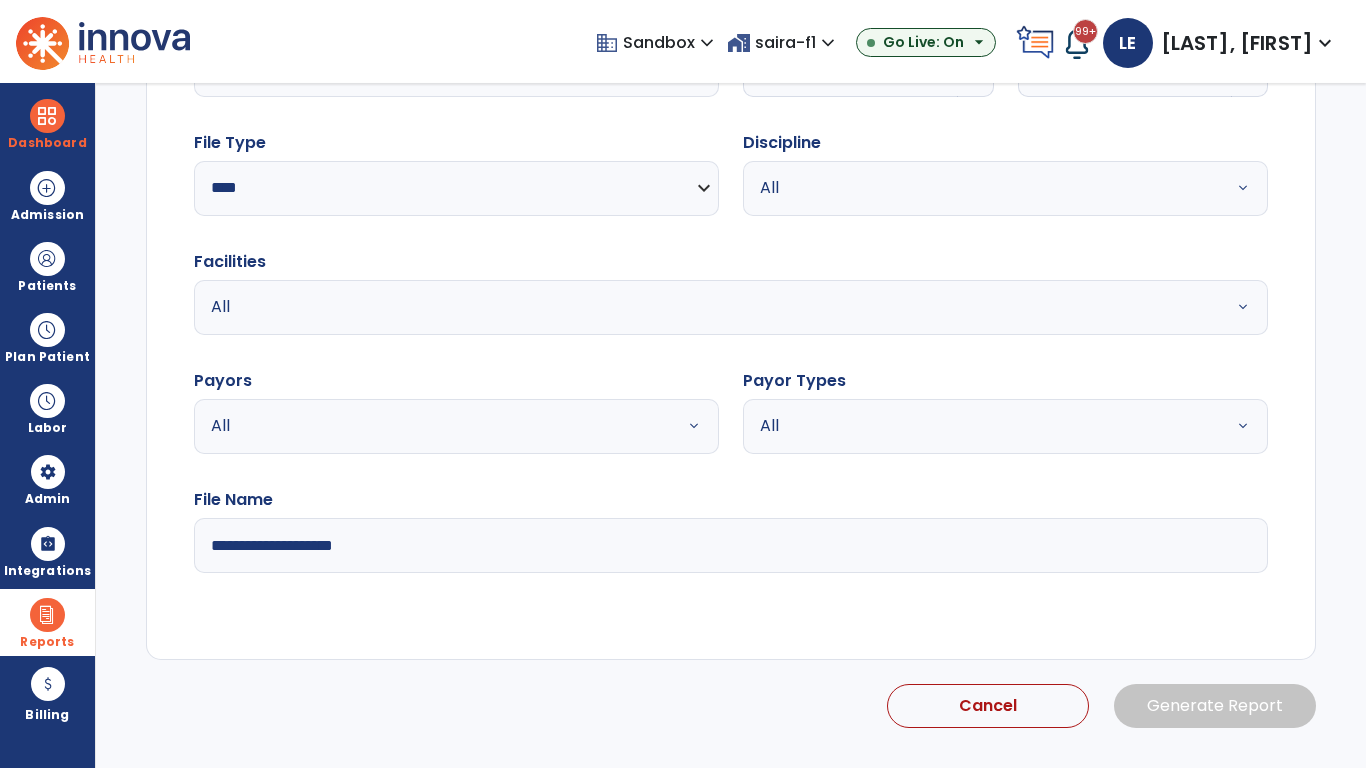 click 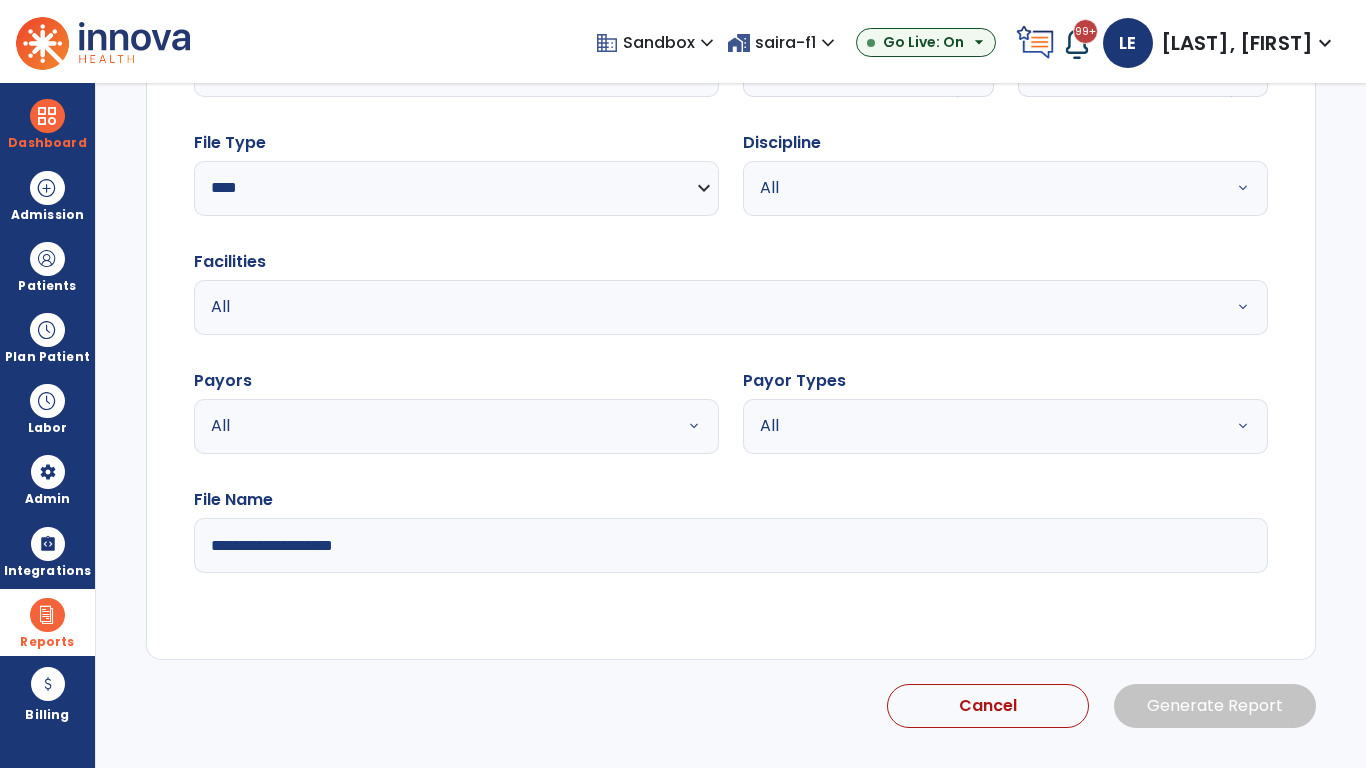 select on "*" 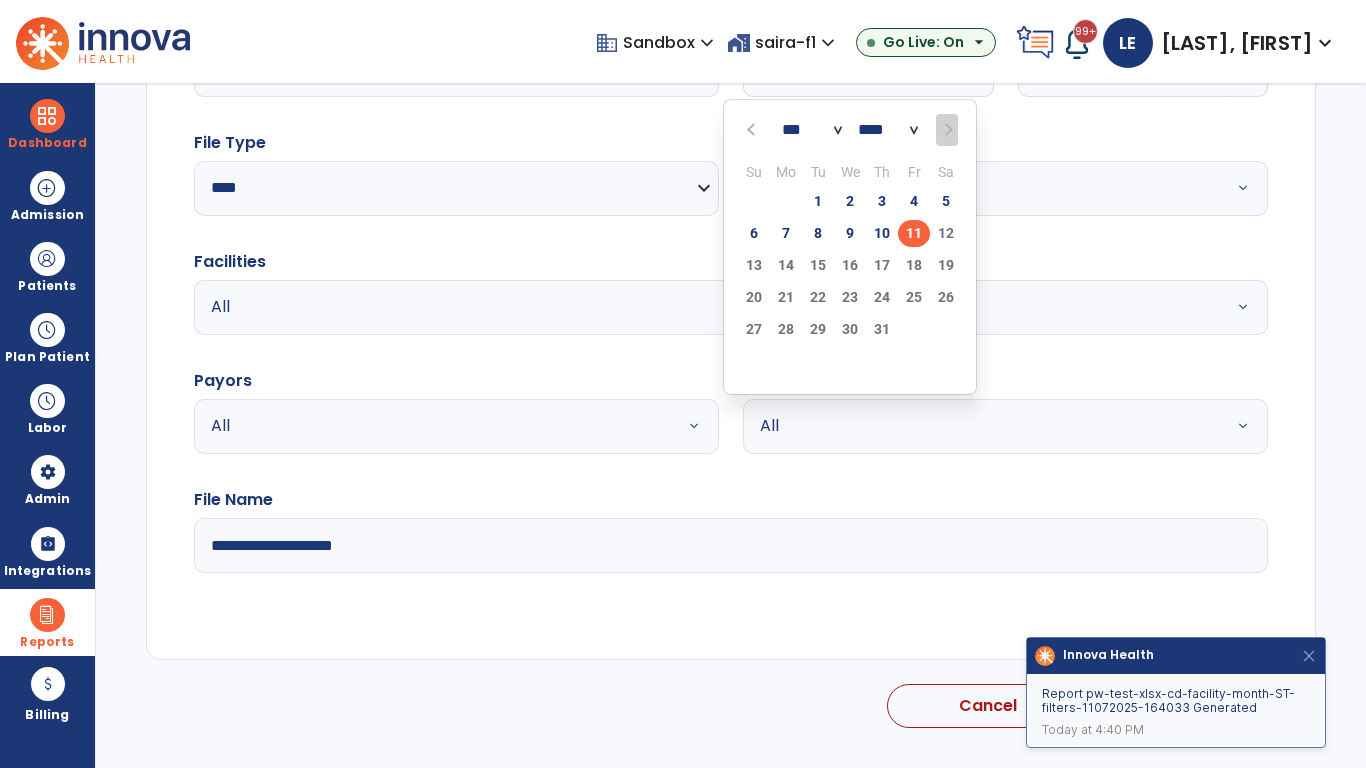 scroll, scrollTop: 192, scrollLeft: 0, axis: vertical 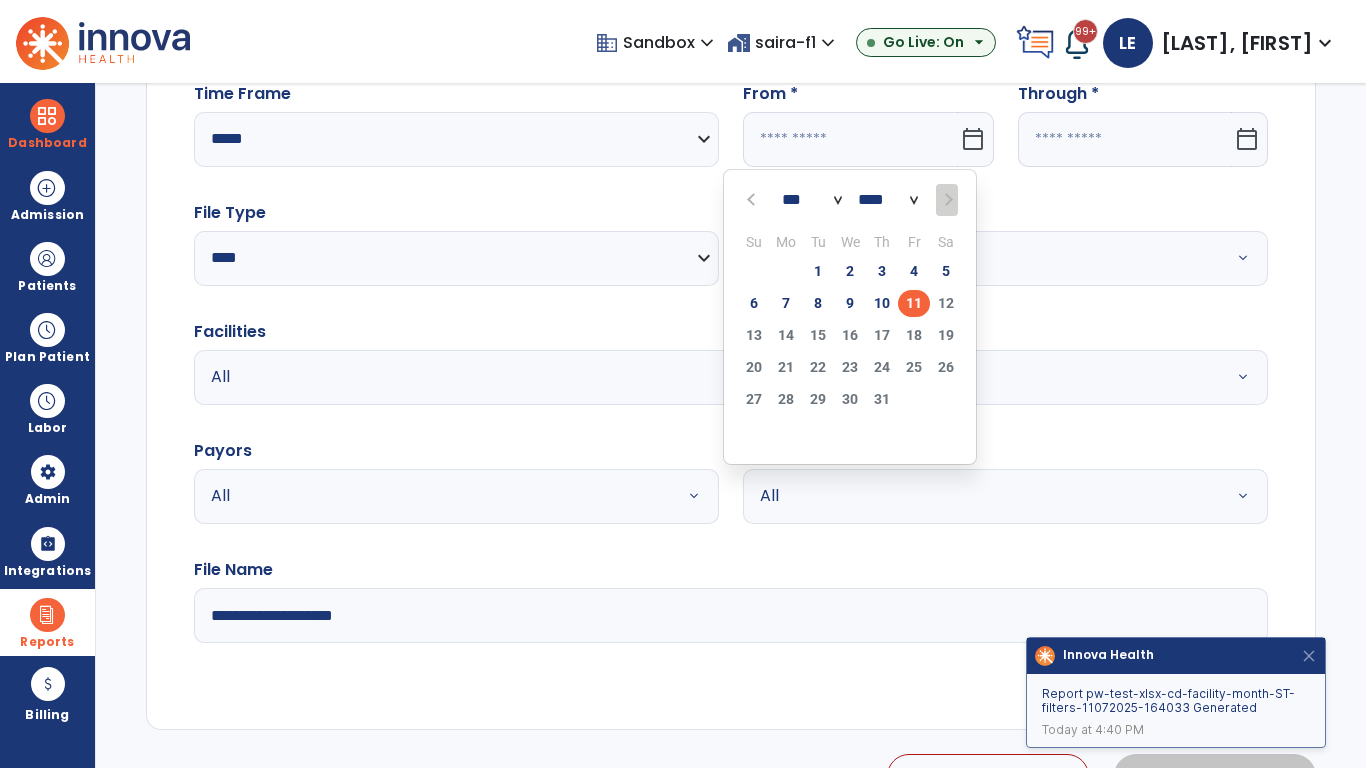 select on "****" 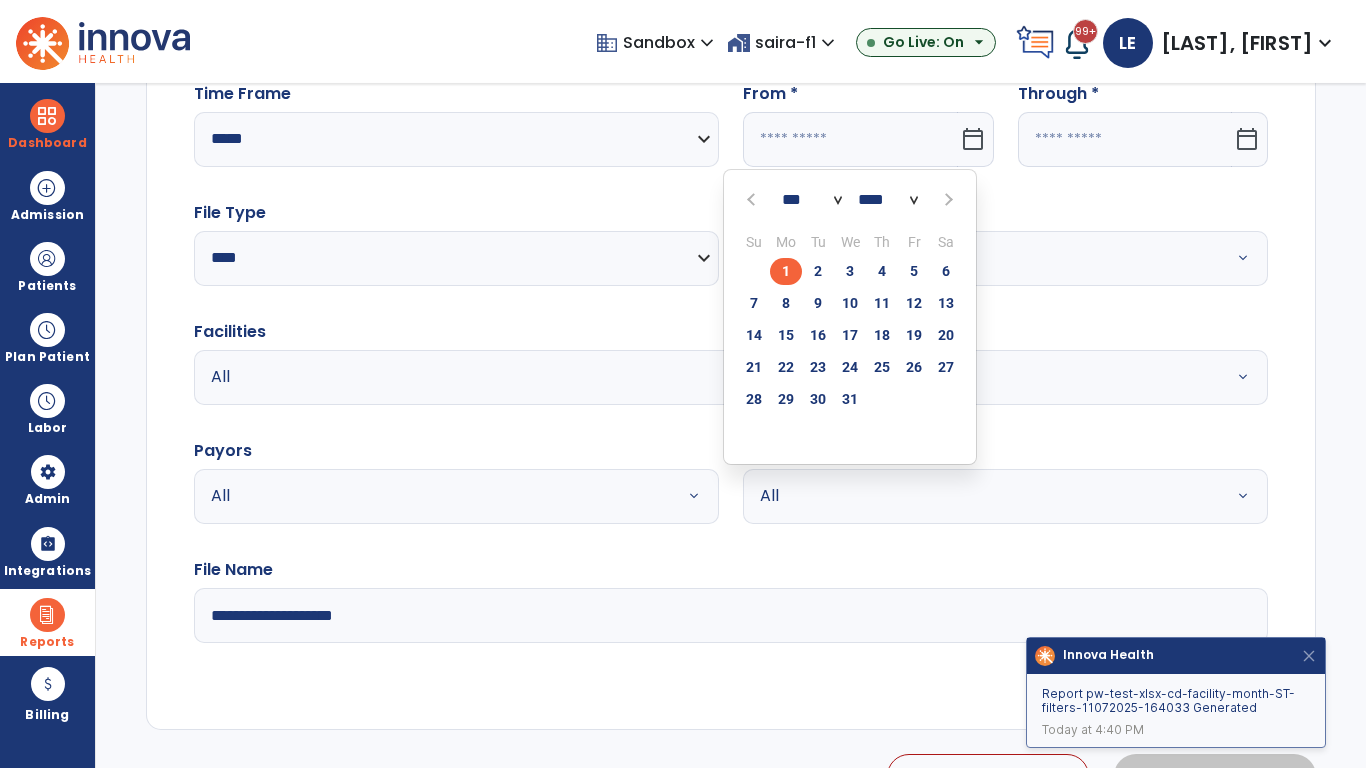 select on "**" 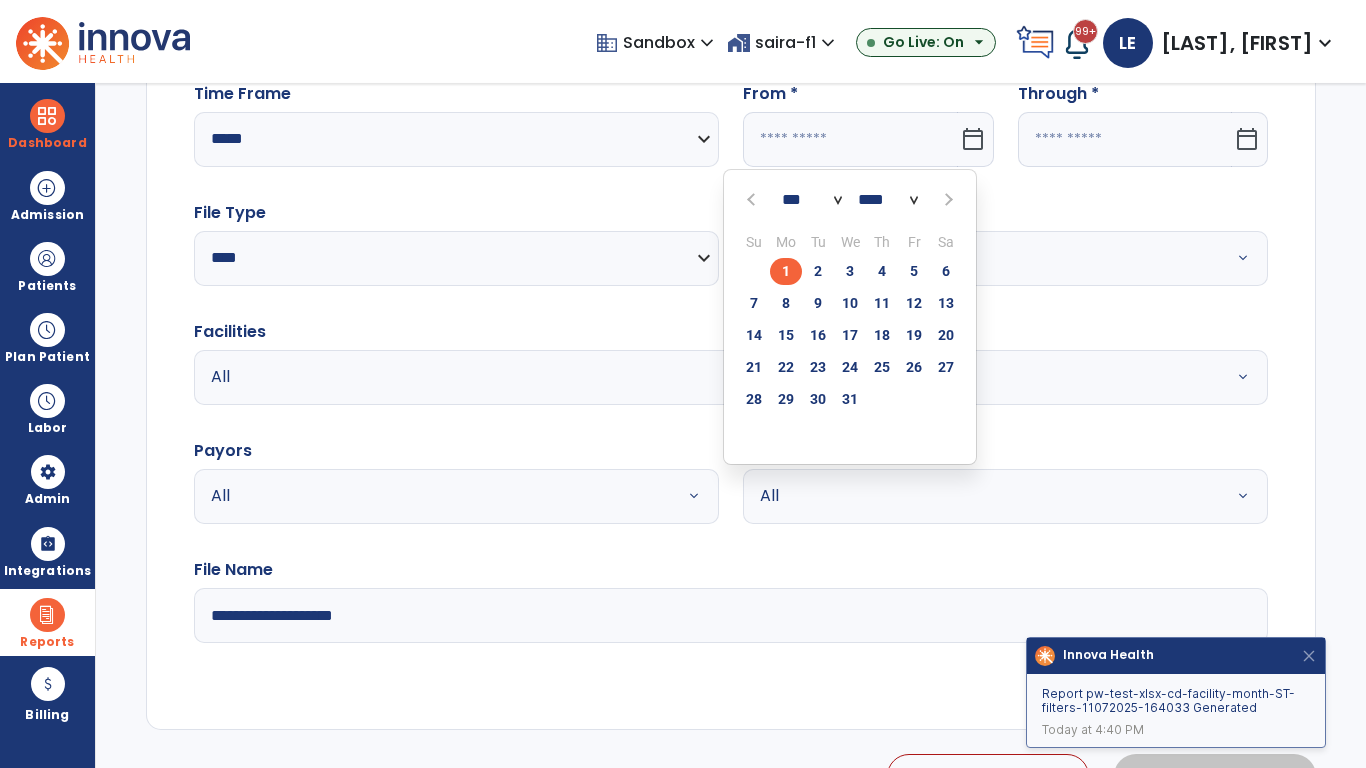 type on "**********" 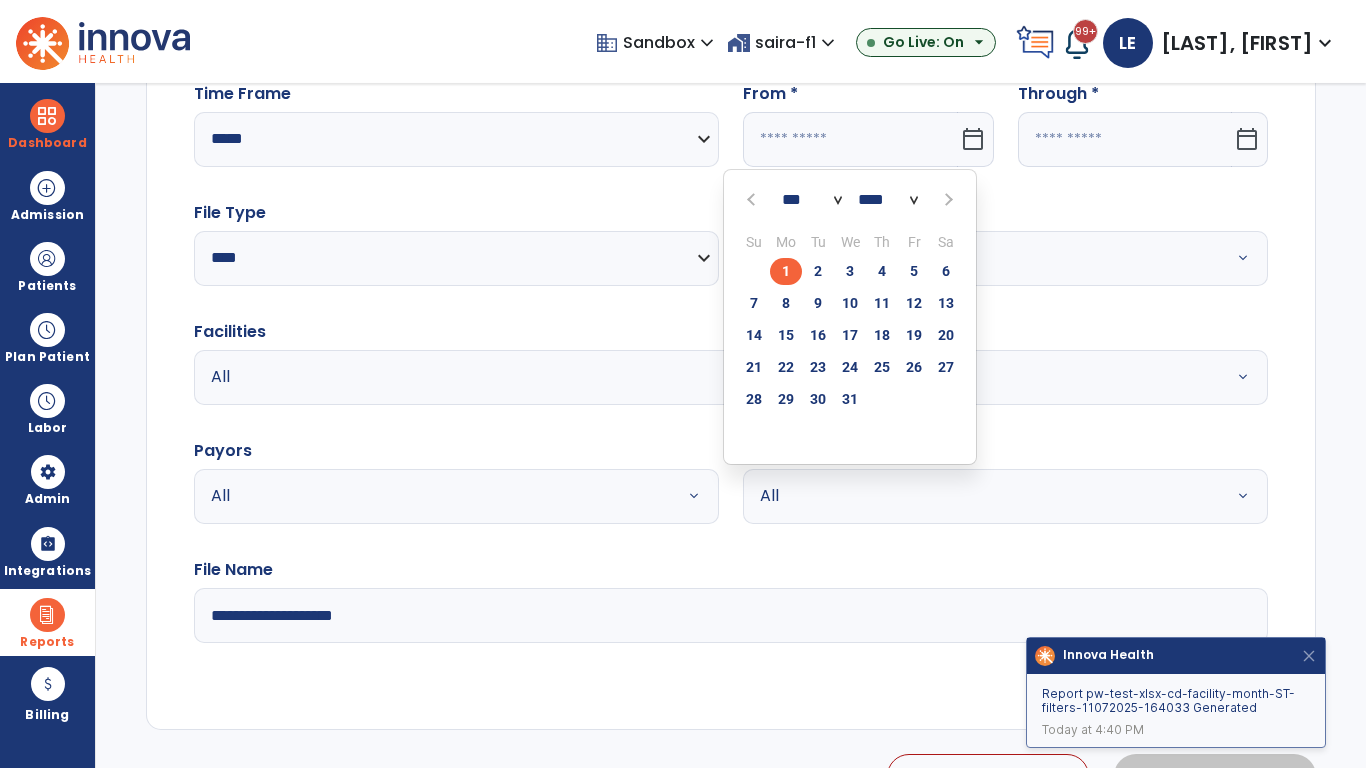 type on "*********" 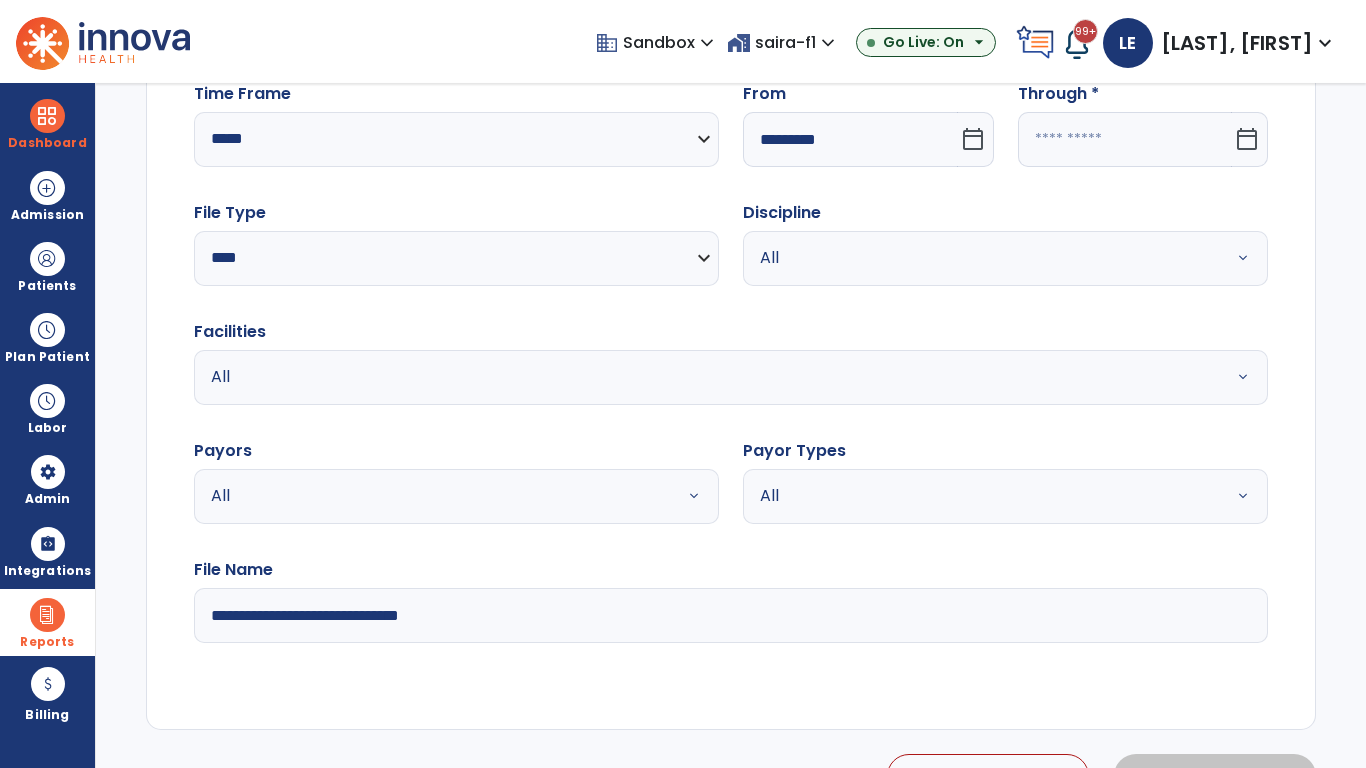 click 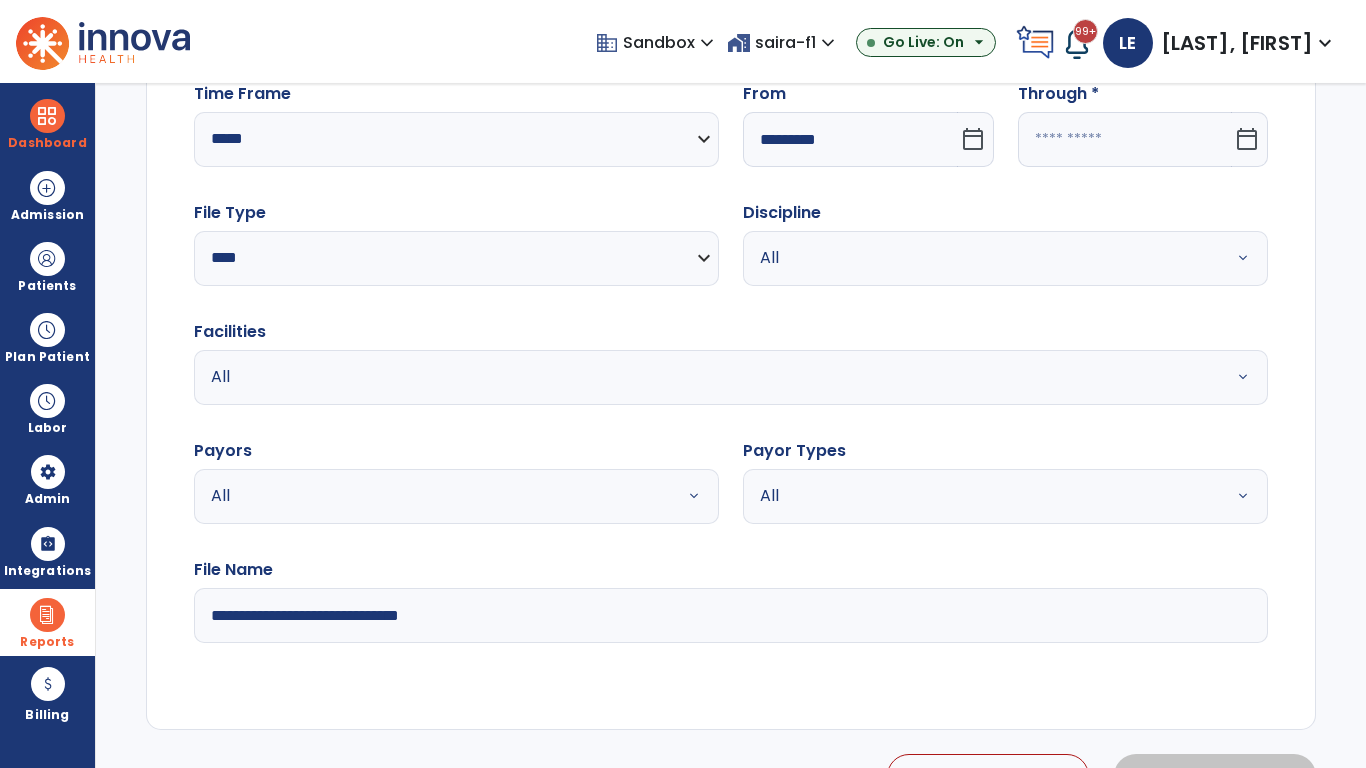 select on "*" 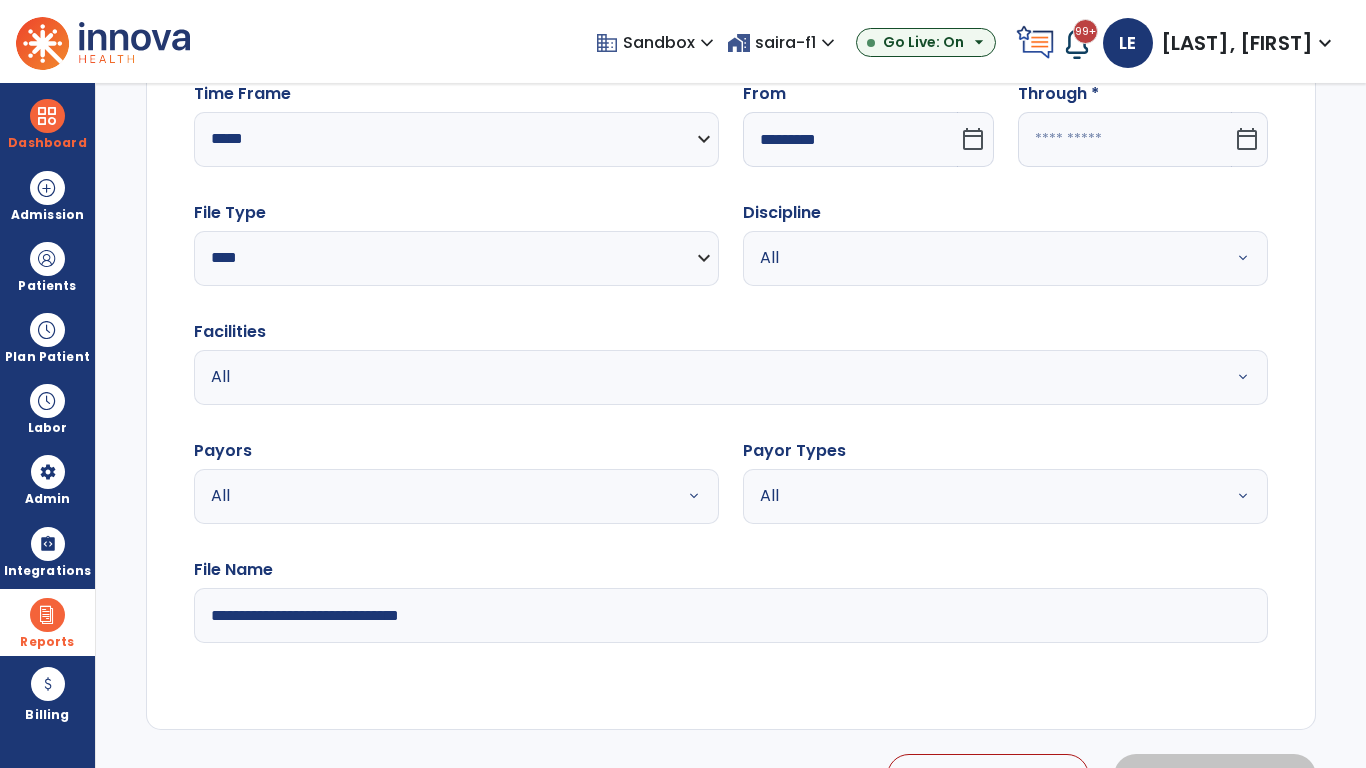 select on "****" 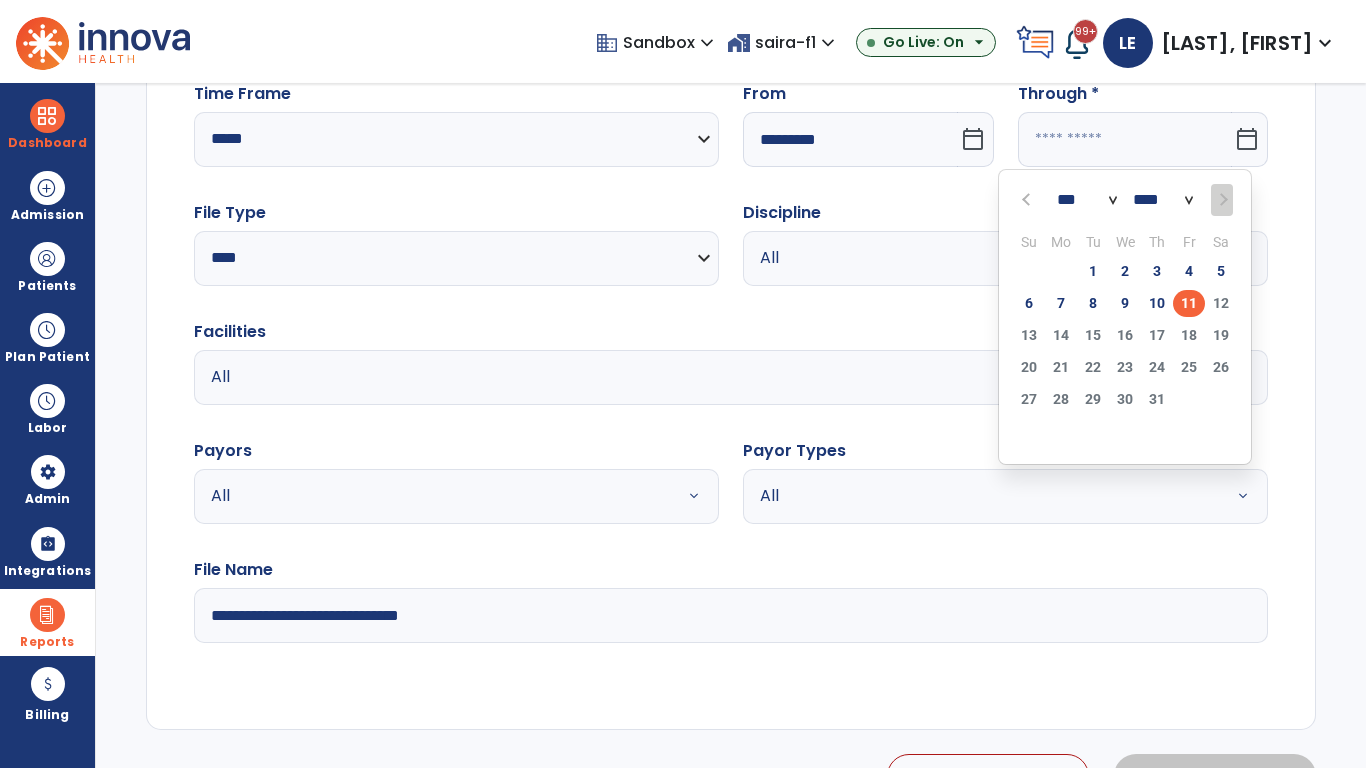 select on "*" 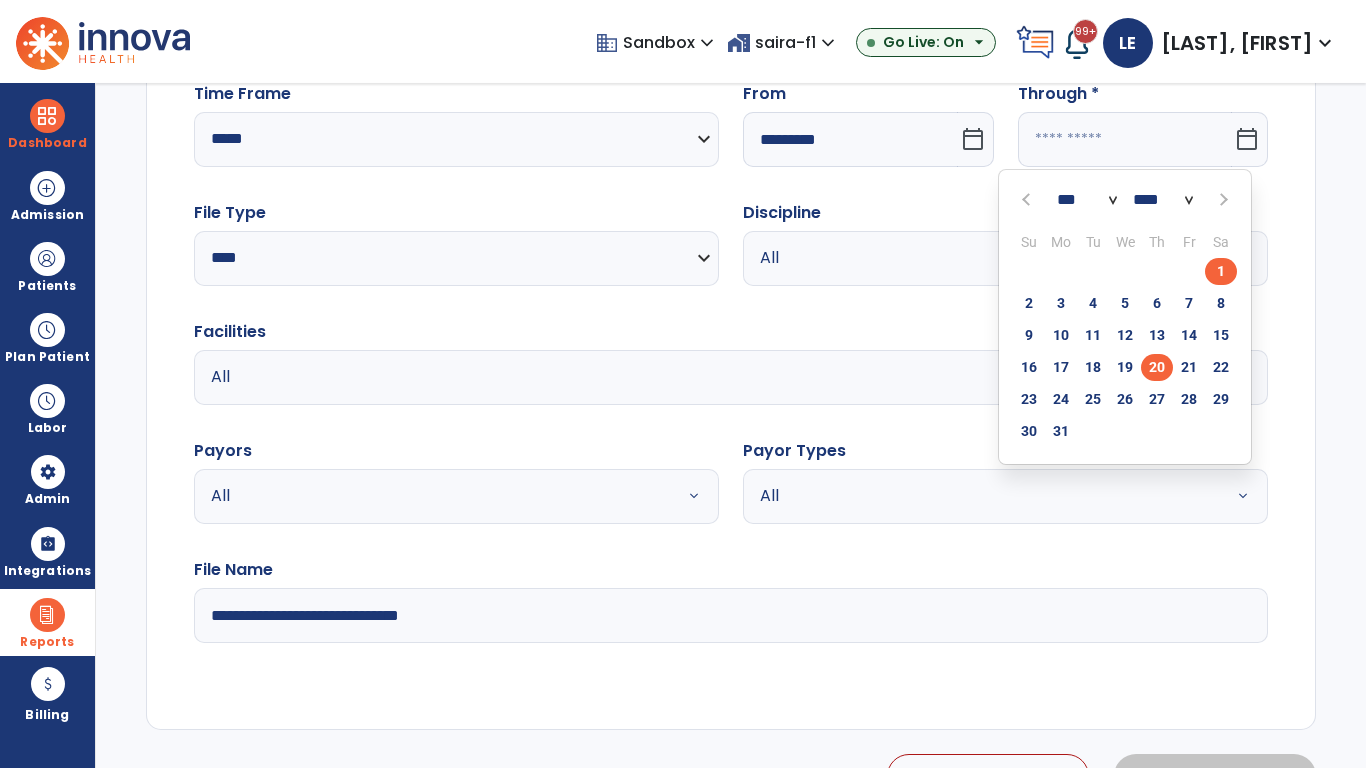 click on "20" 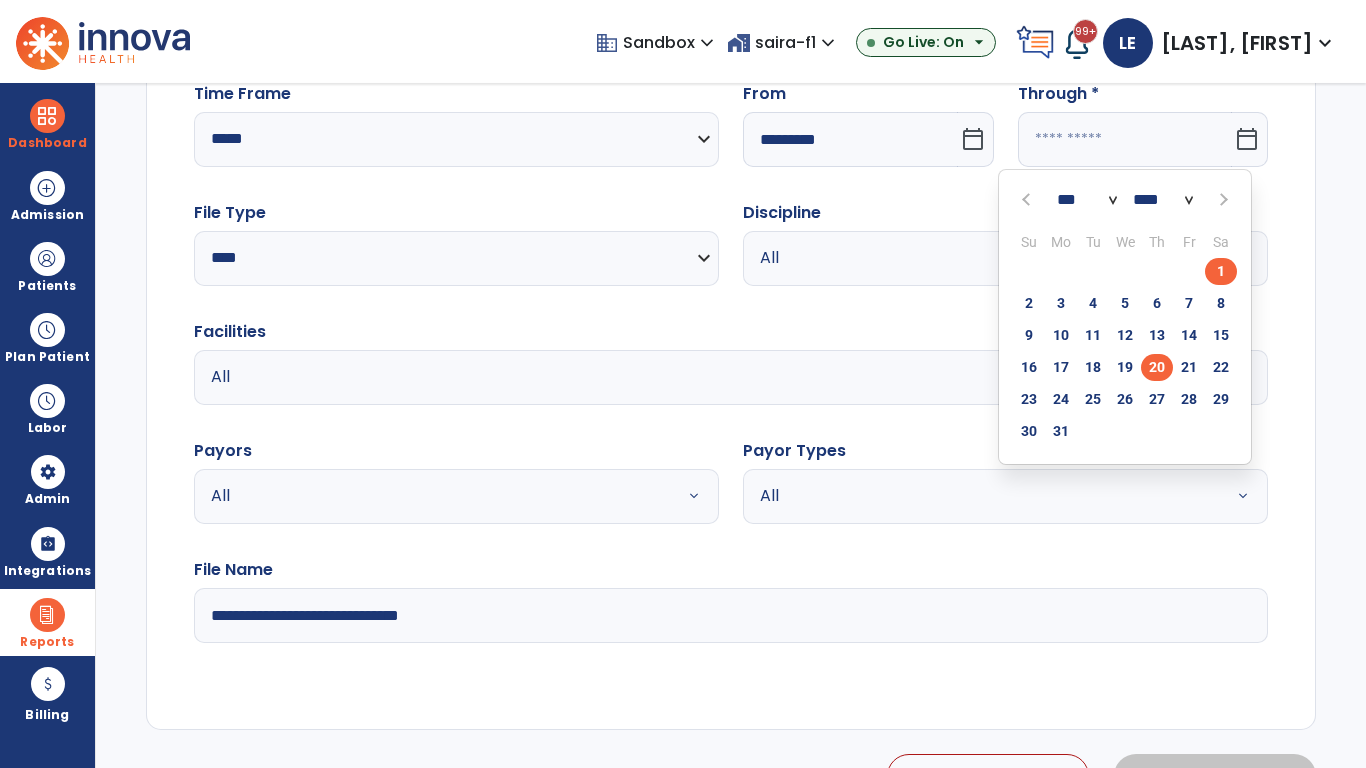type on "**********" 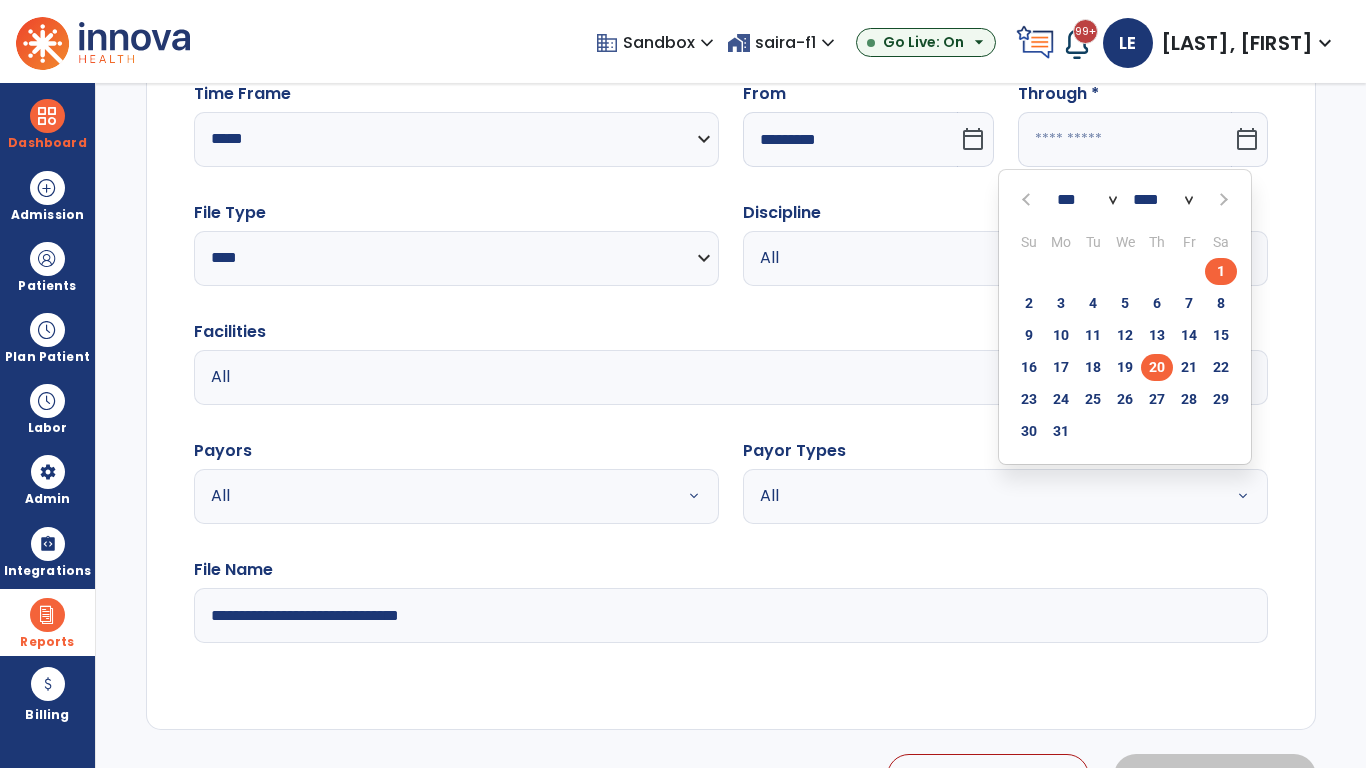 type on "*********" 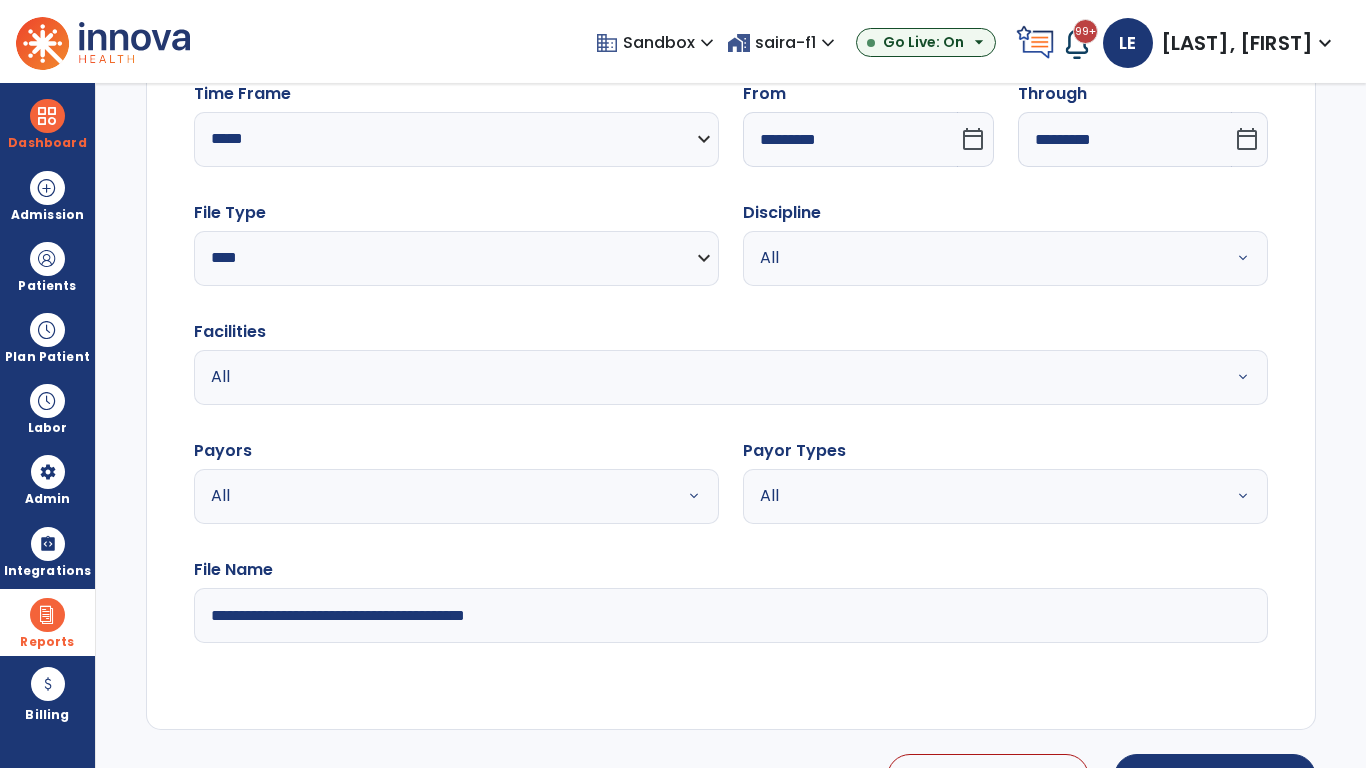 click on "All" at bounding box center (981, 258) 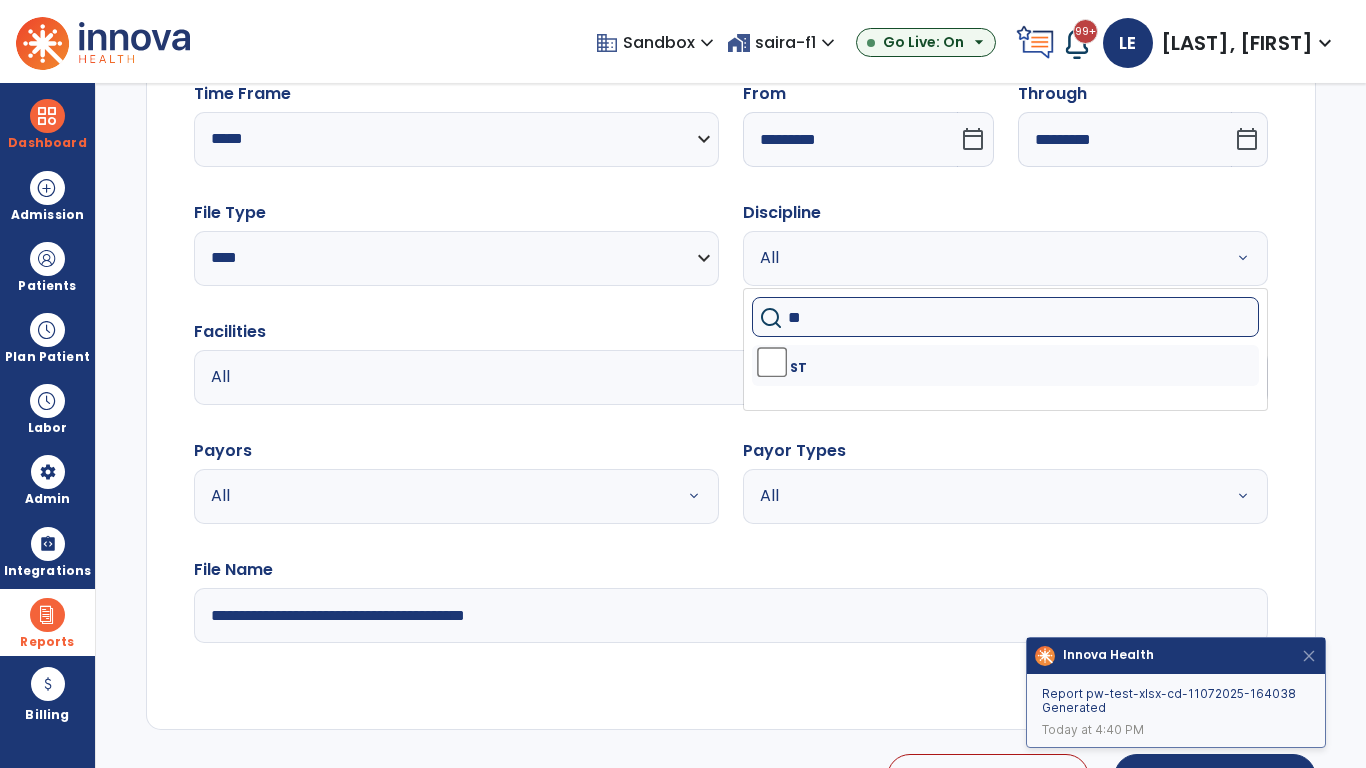 type on "**" 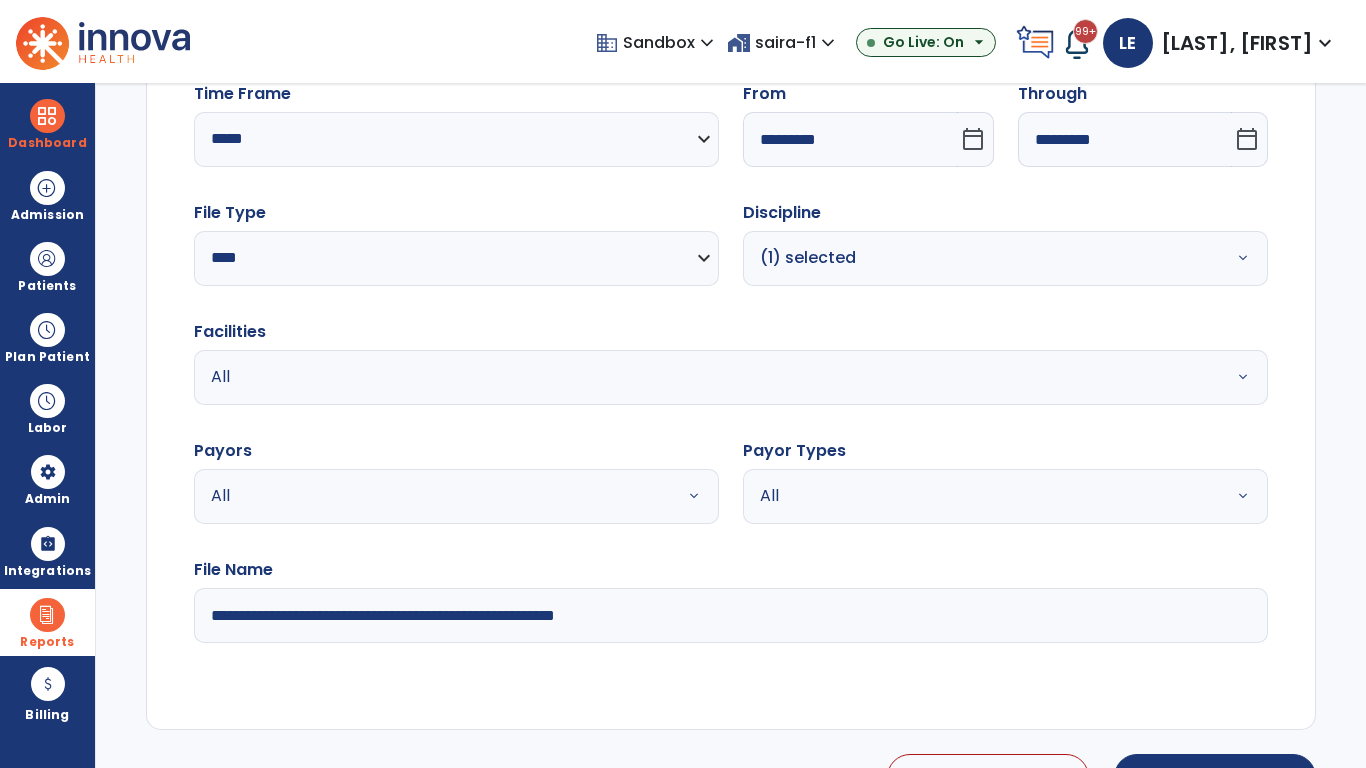 type on "**********" 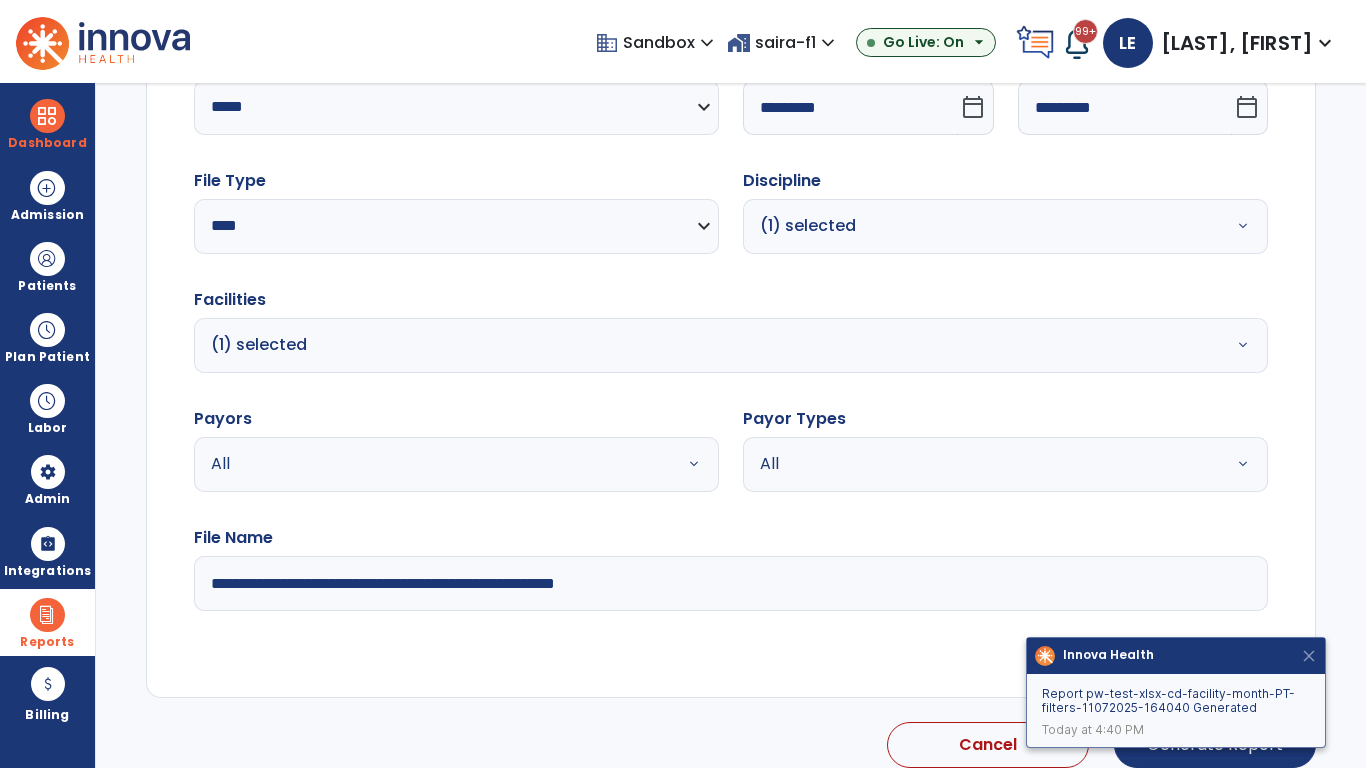 scroll, scrollTop: 264, scrollLeft: 0, axis: vertical 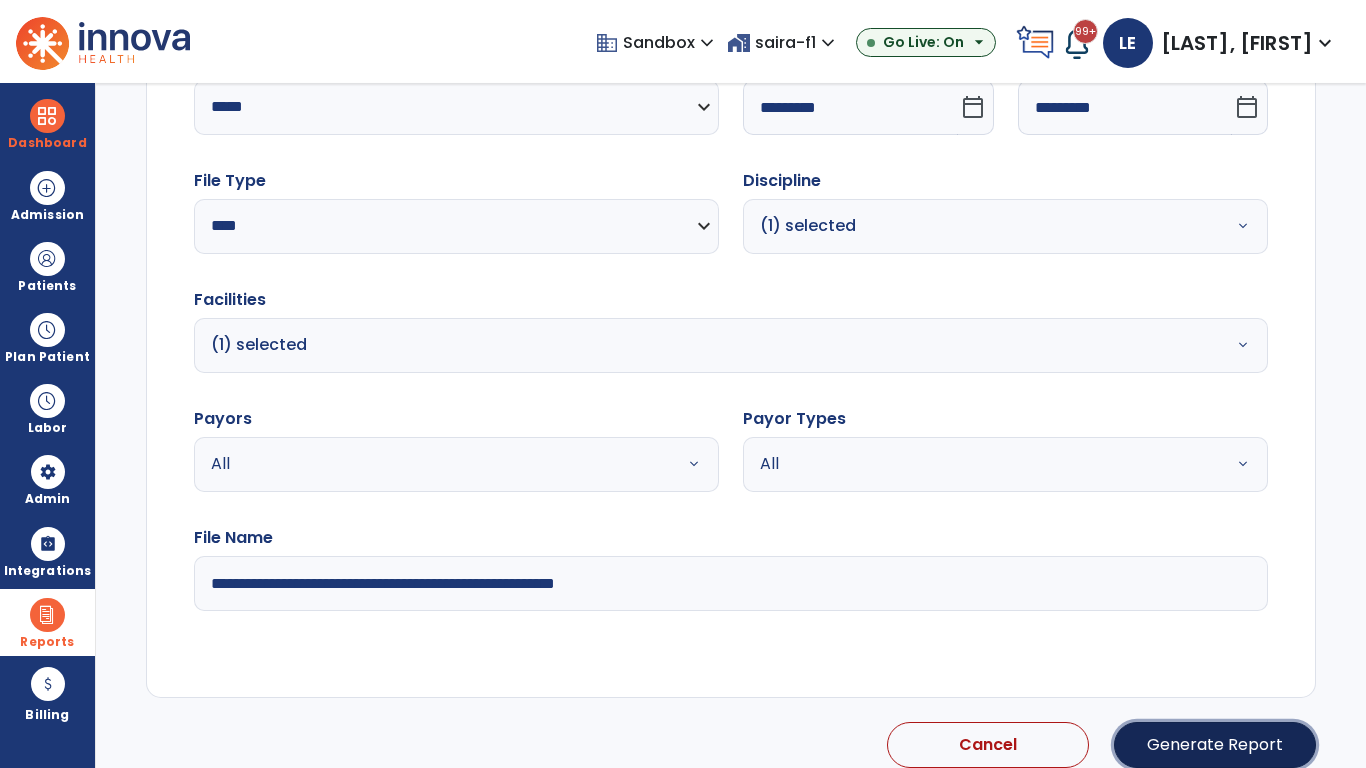 click on "Generate Report" 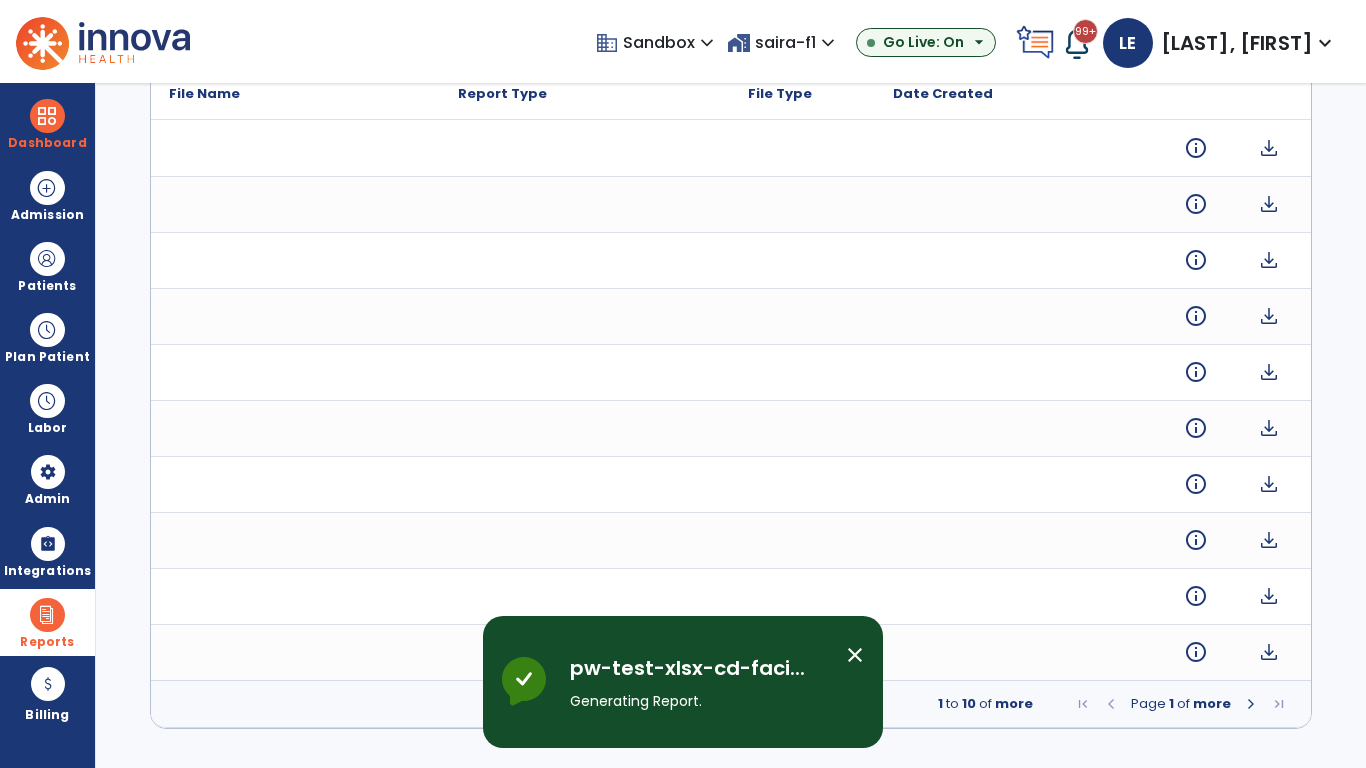 scroll, scrollTop: 0, scrollLeft: 0, axis: both 